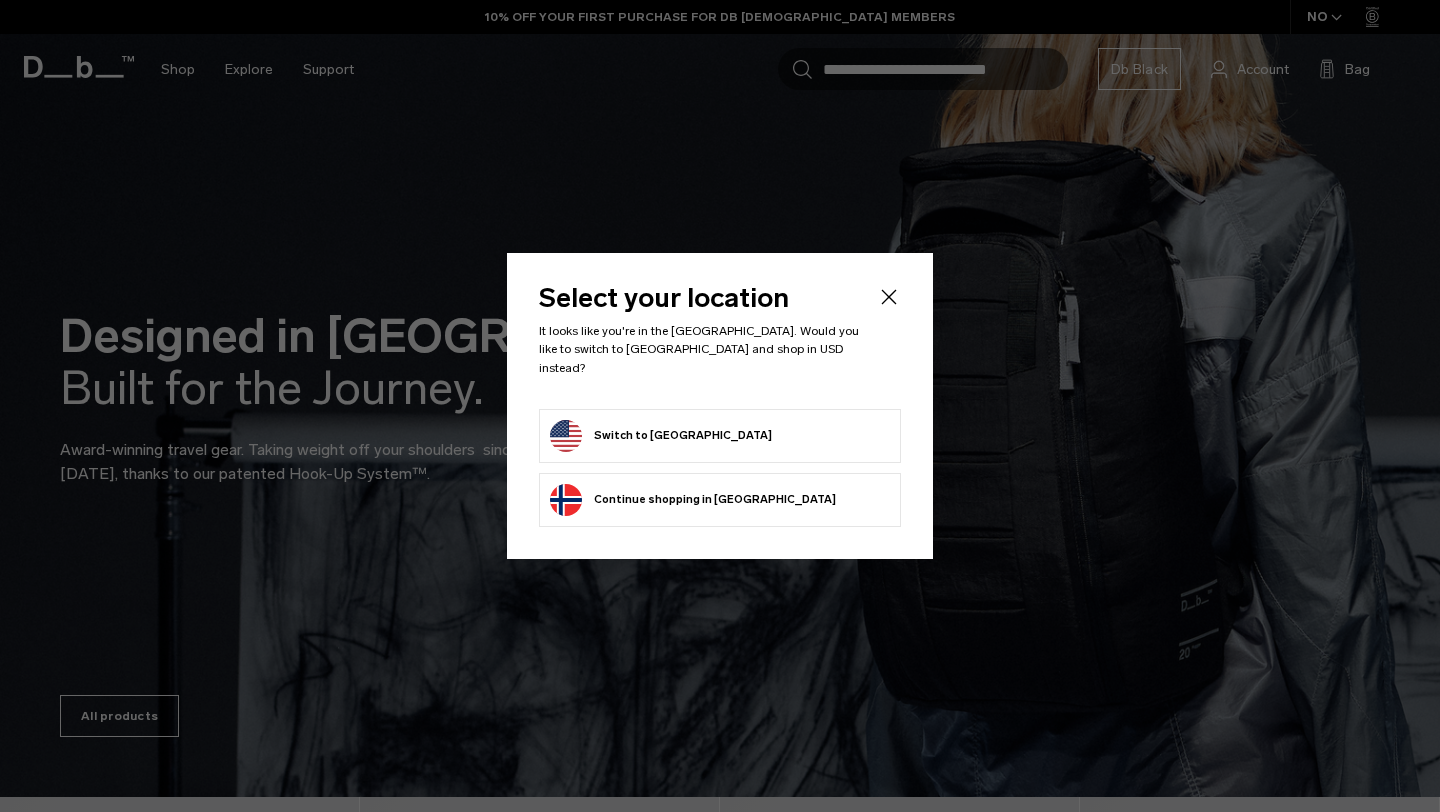 scroll, scrollTop: 0, scrollLeft: 0, axis: both 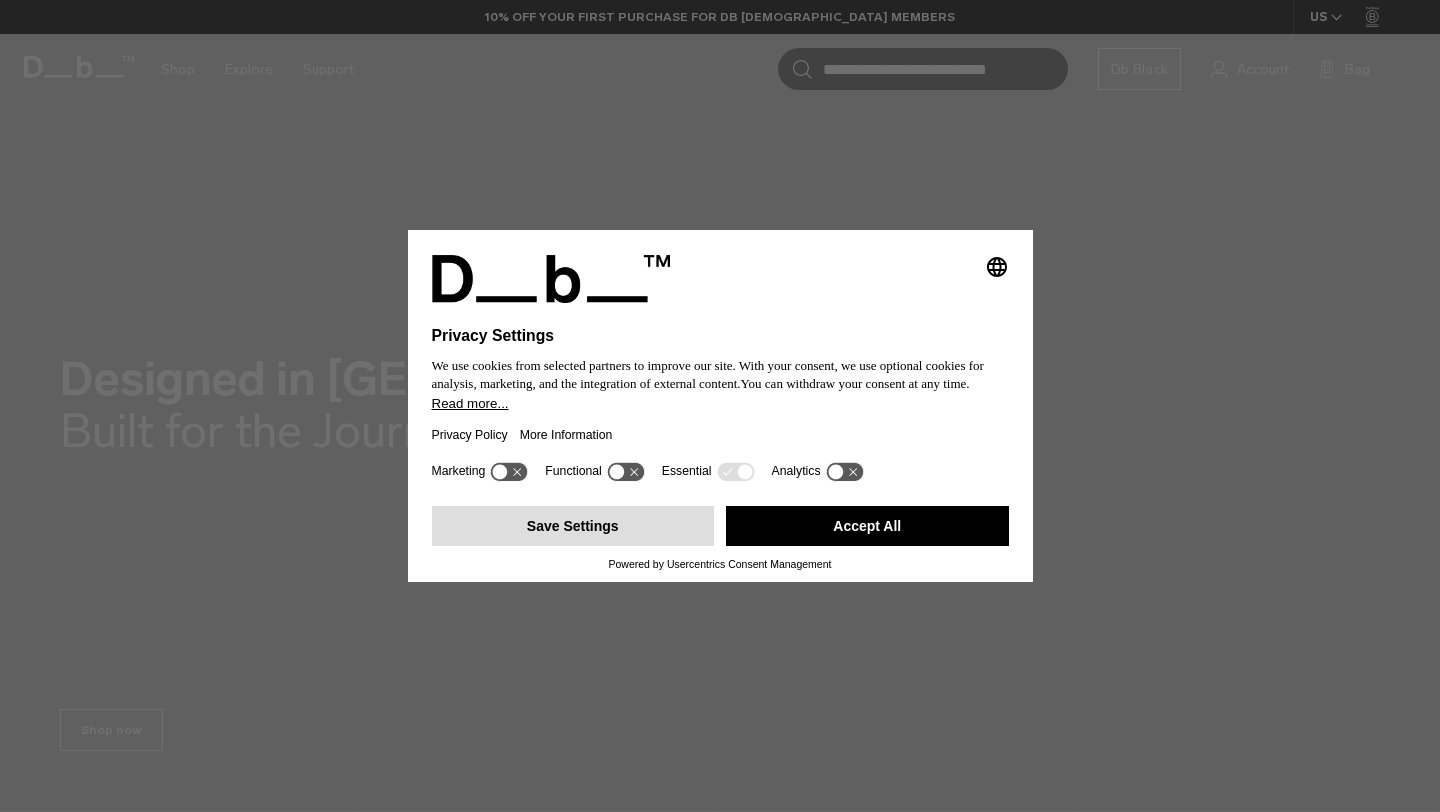 click on "Save Settings" at bounding box center [573, 526] 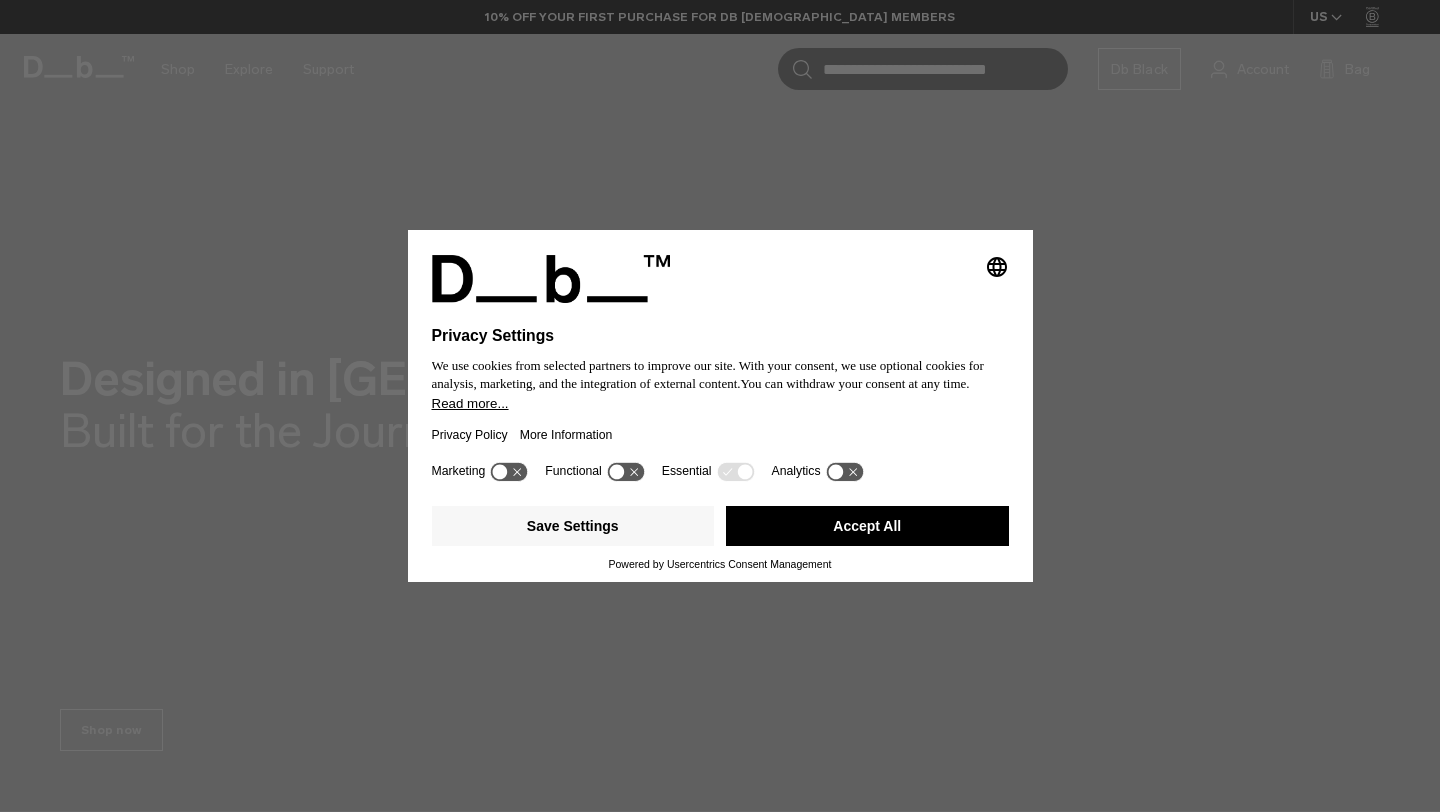 click at bounding box center [720, 405] 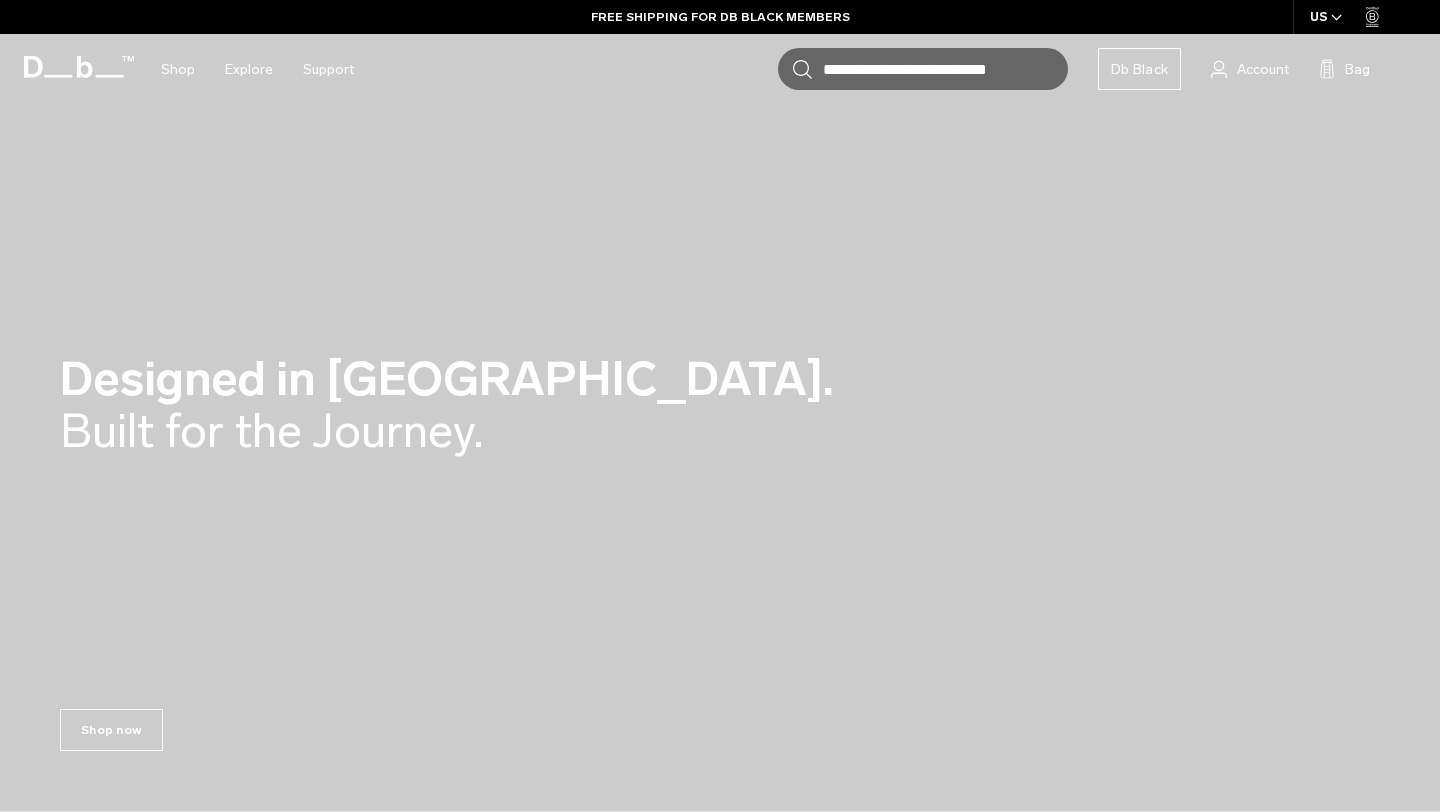 scroll, scrollTop: 0, scrollLeft: 0, axis: both 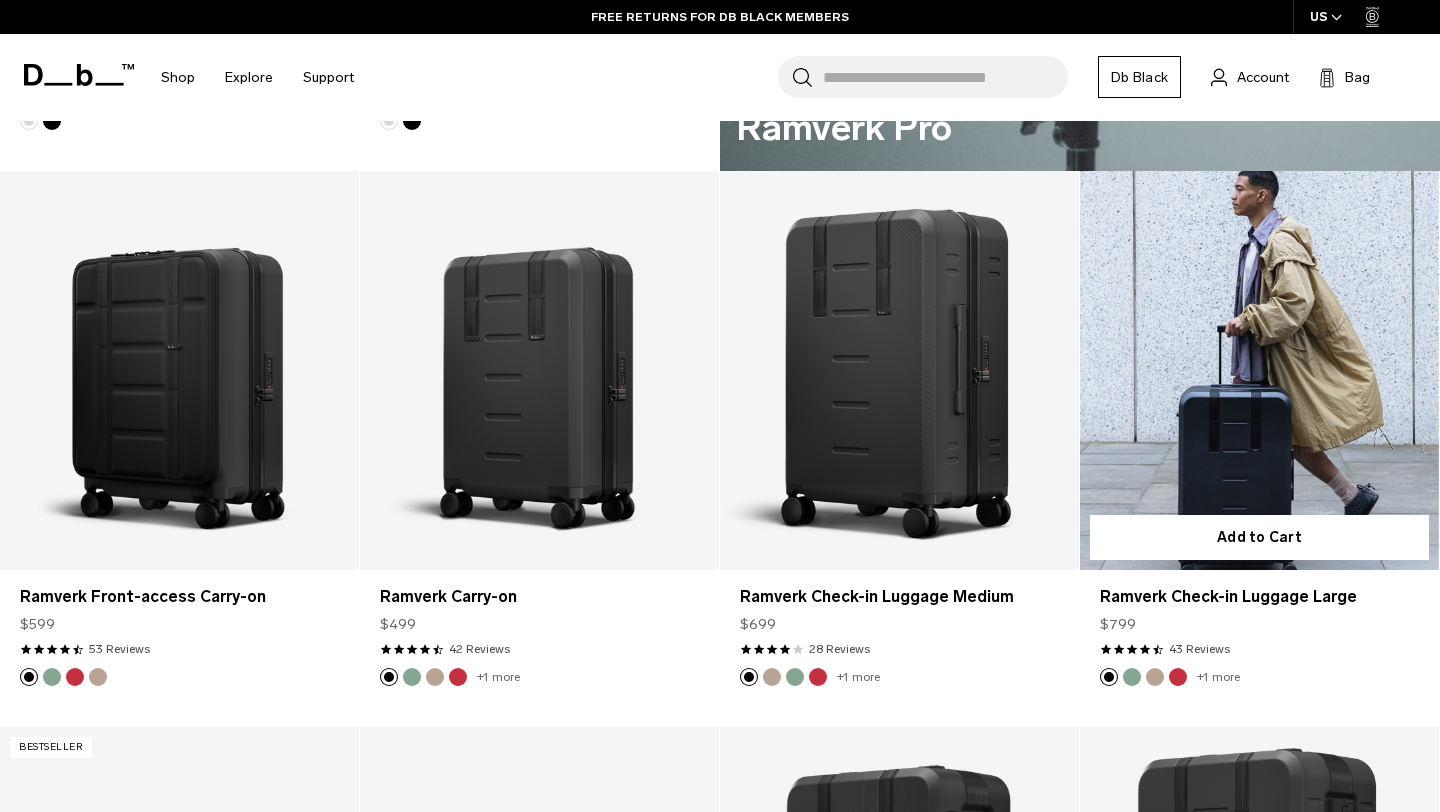 click at bounding box center (1259, 370) 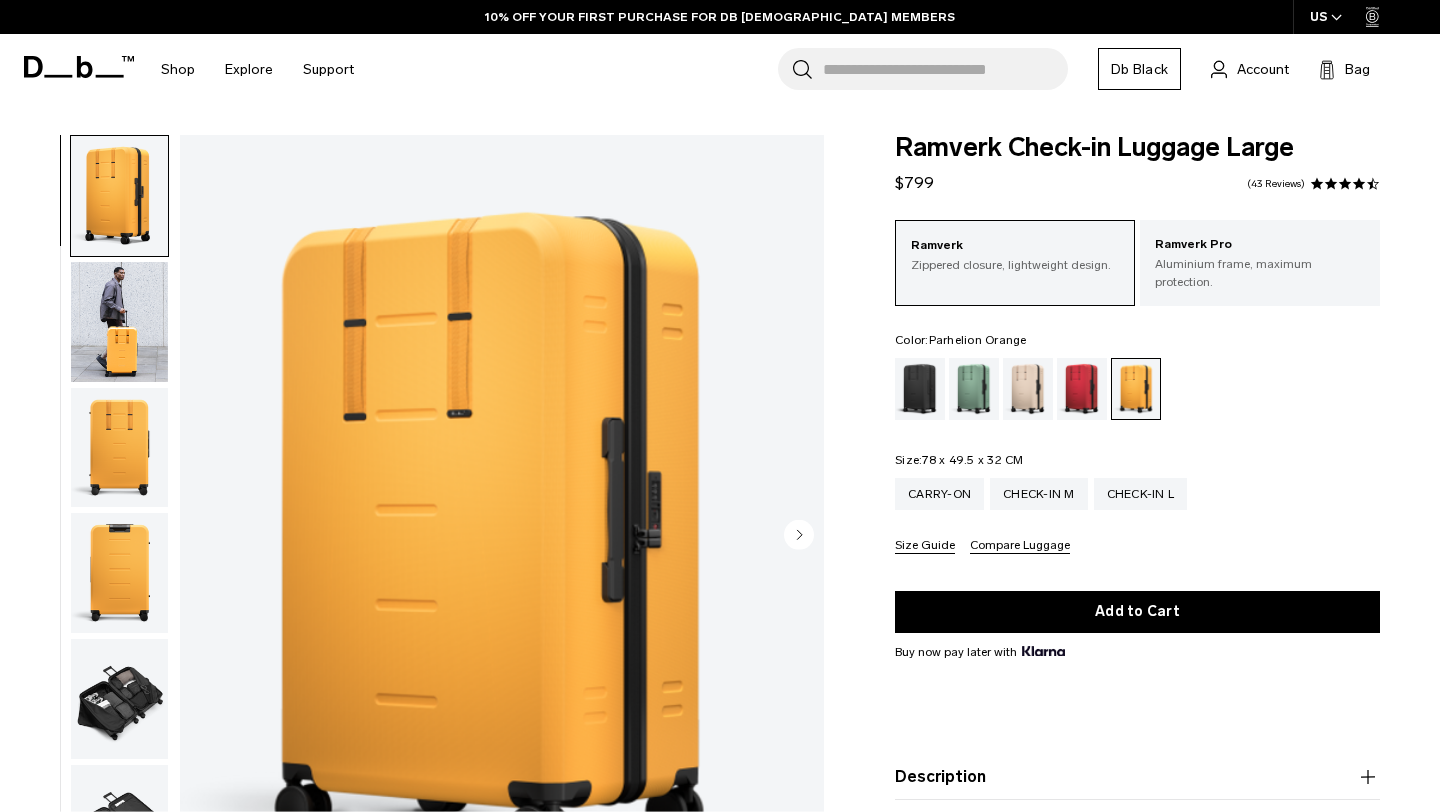 click on "Aluminium frame, maximum protection." at bounding box center (1260, 273) 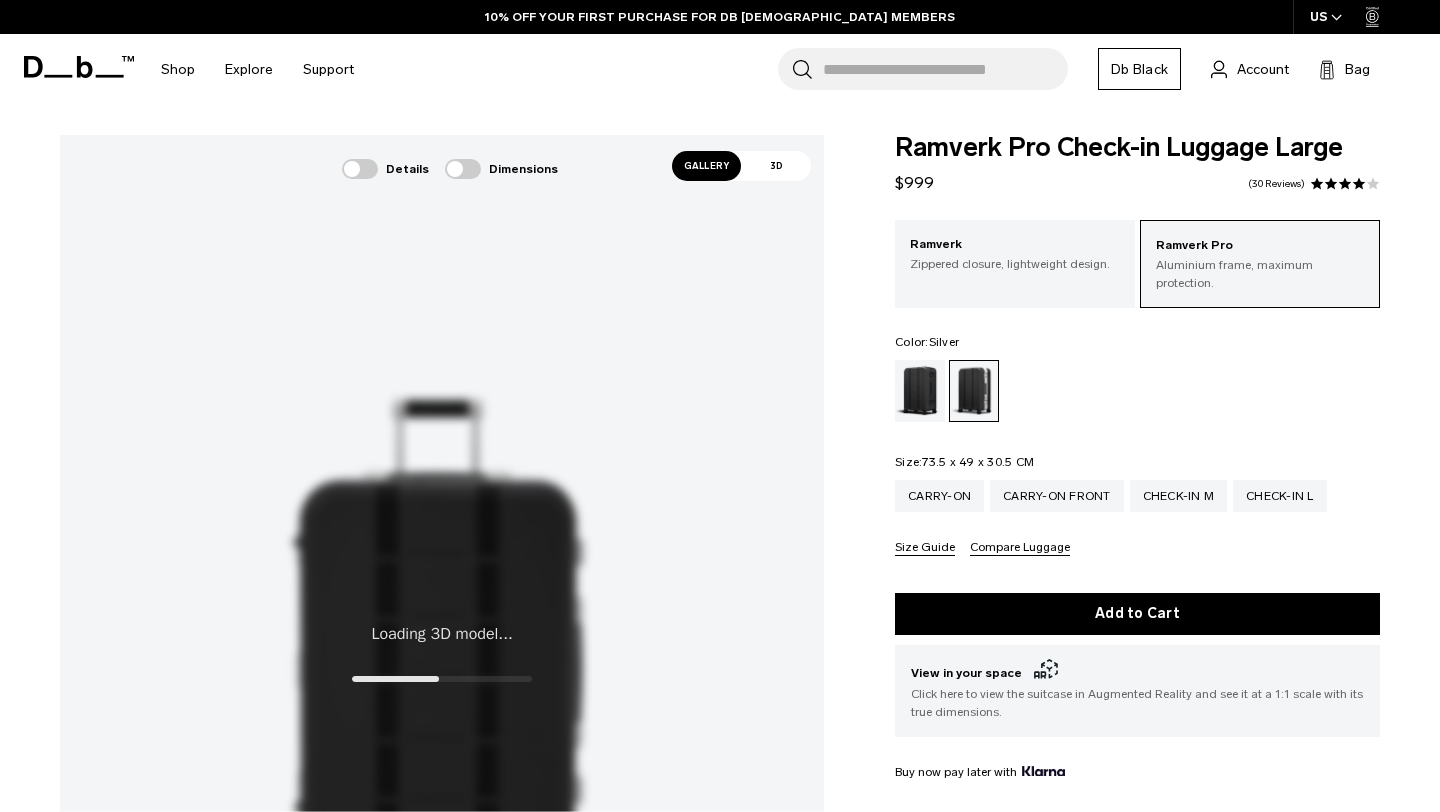 scroll, scrollTop: 0, scrollLeft: 0, axis: both 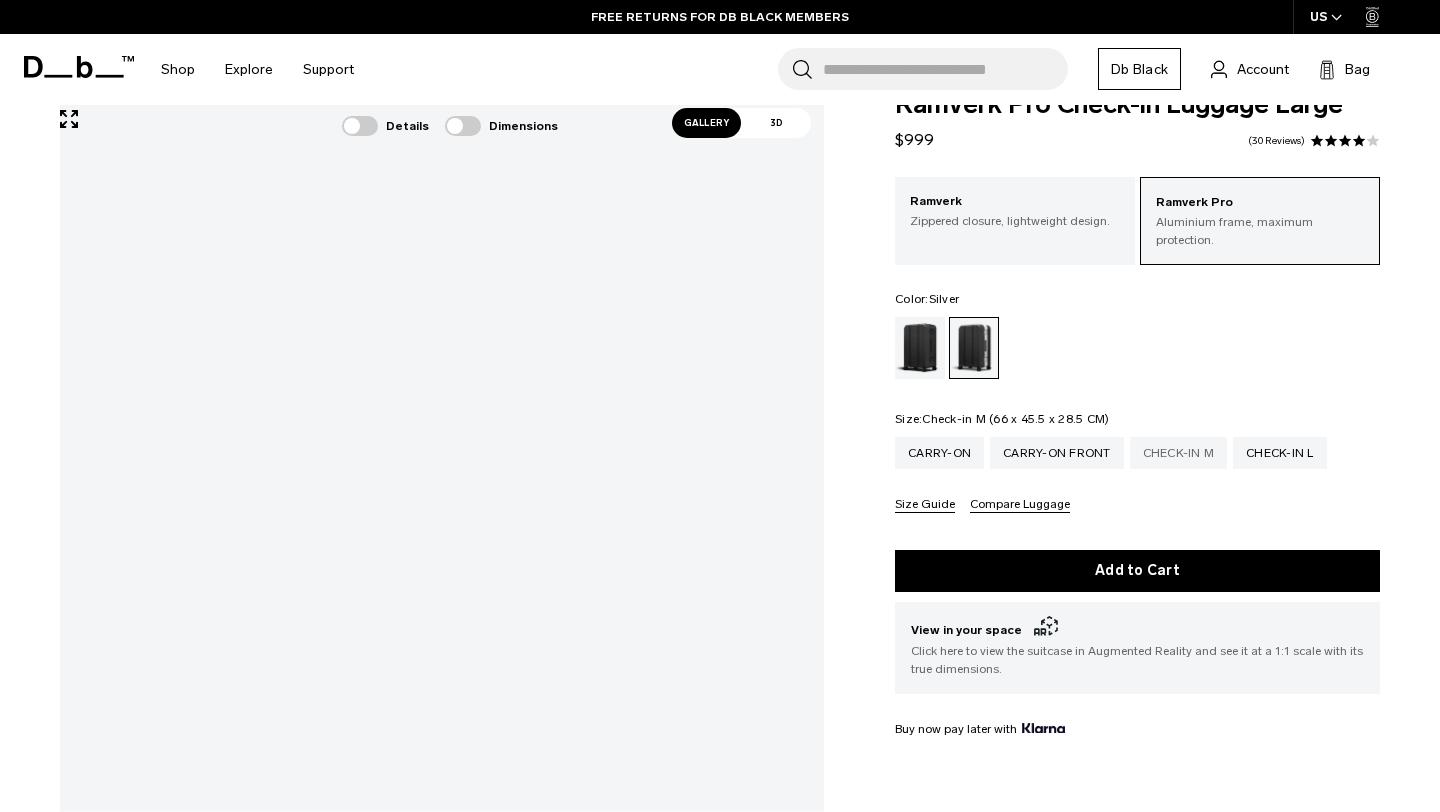 click on "Check-in M" at bounding box center (1179, 453) 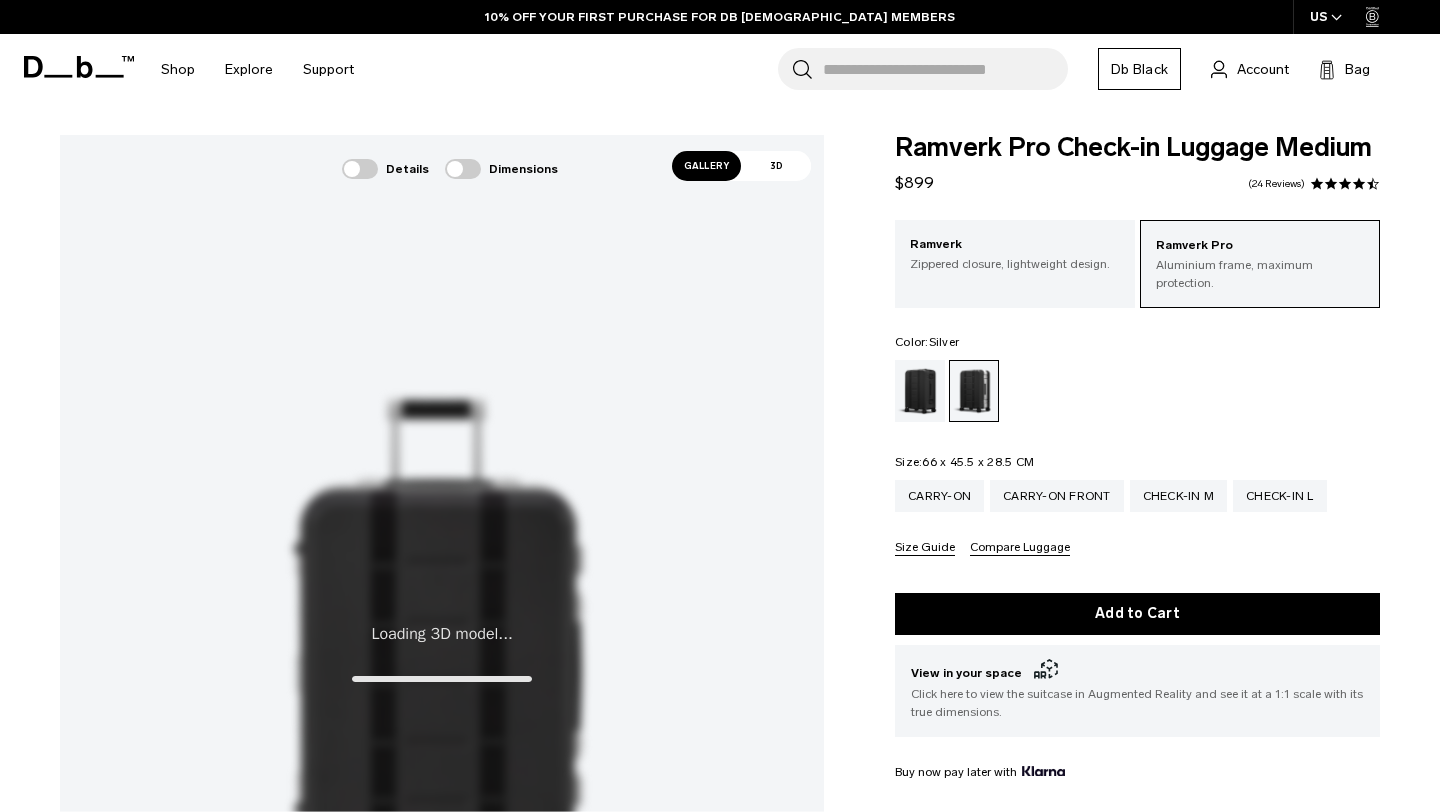 scroll, scrollTop: 0, scrollLeft: 0, axis: both 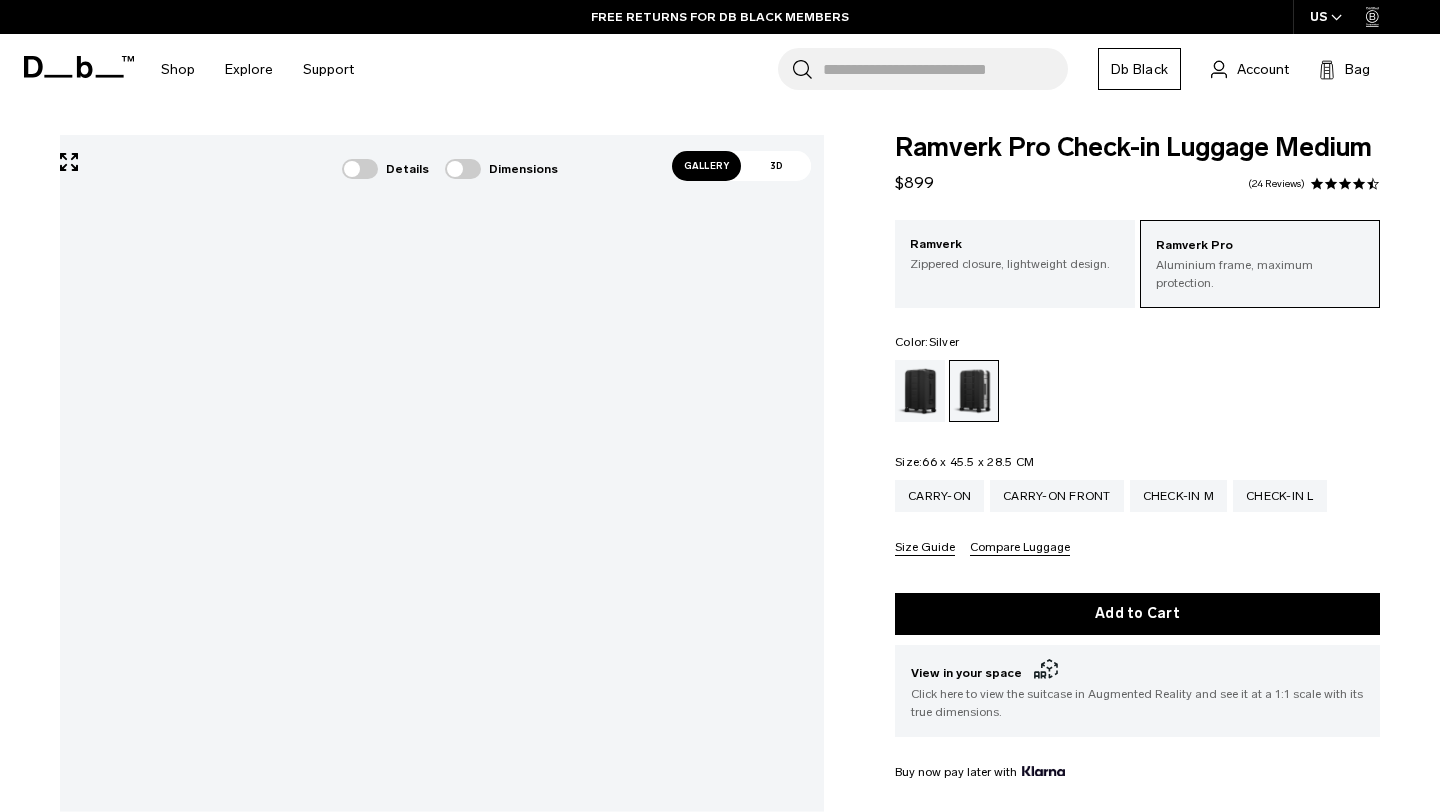 click at bounding box center (1345, 184) 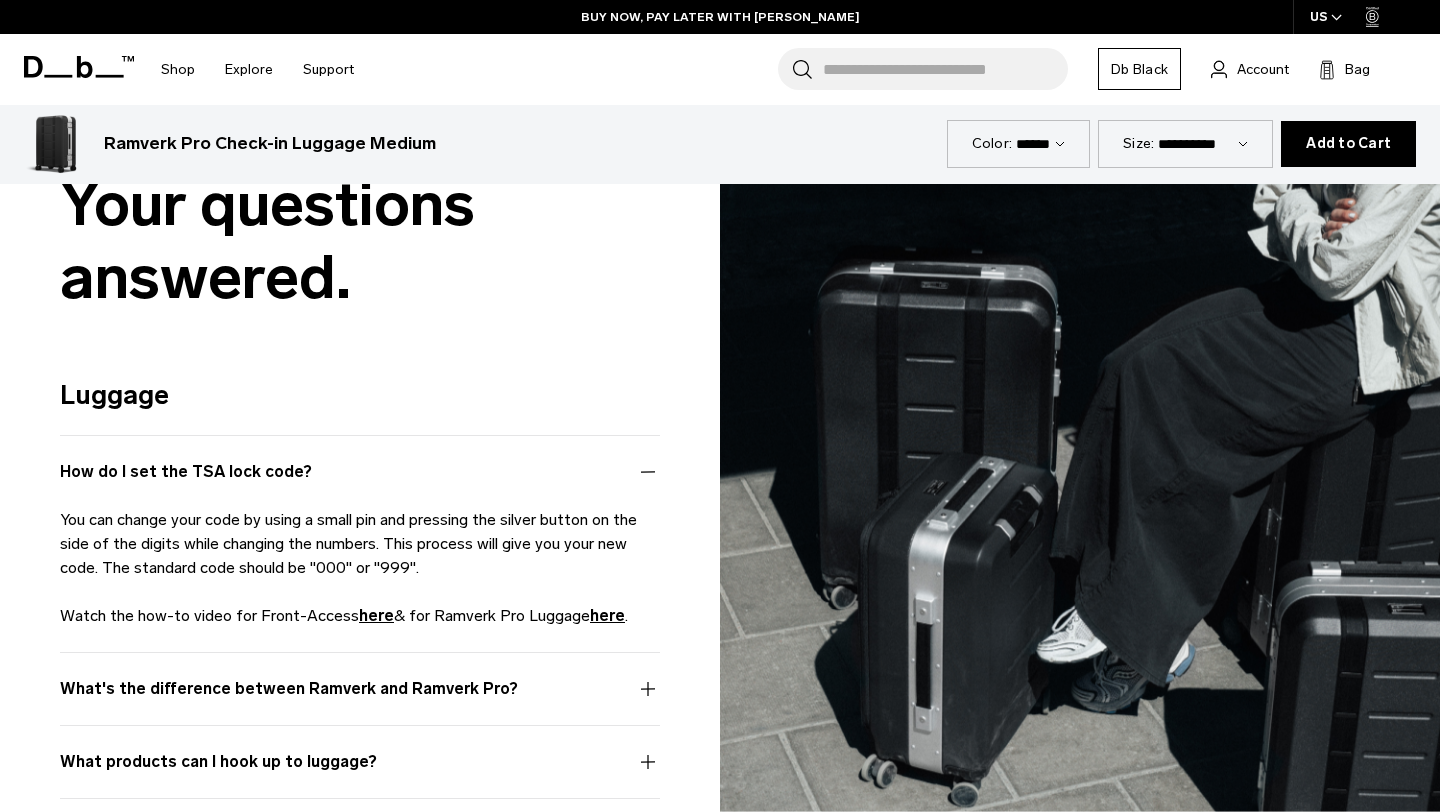 scroll, scrollTop: 4625, scrollLeft: 0, axis: vertical 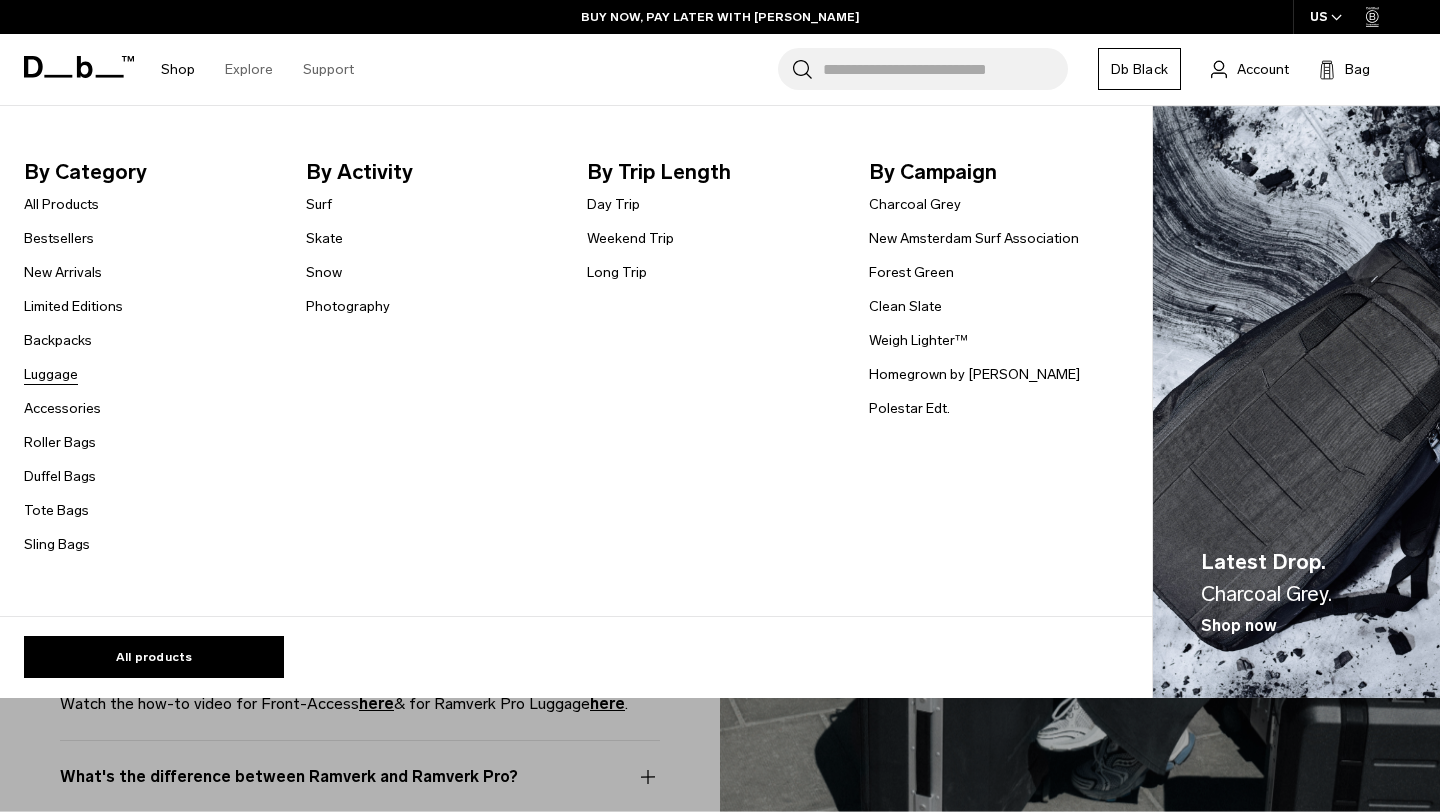 click on "Luggage" at bounding box center (51, 374) 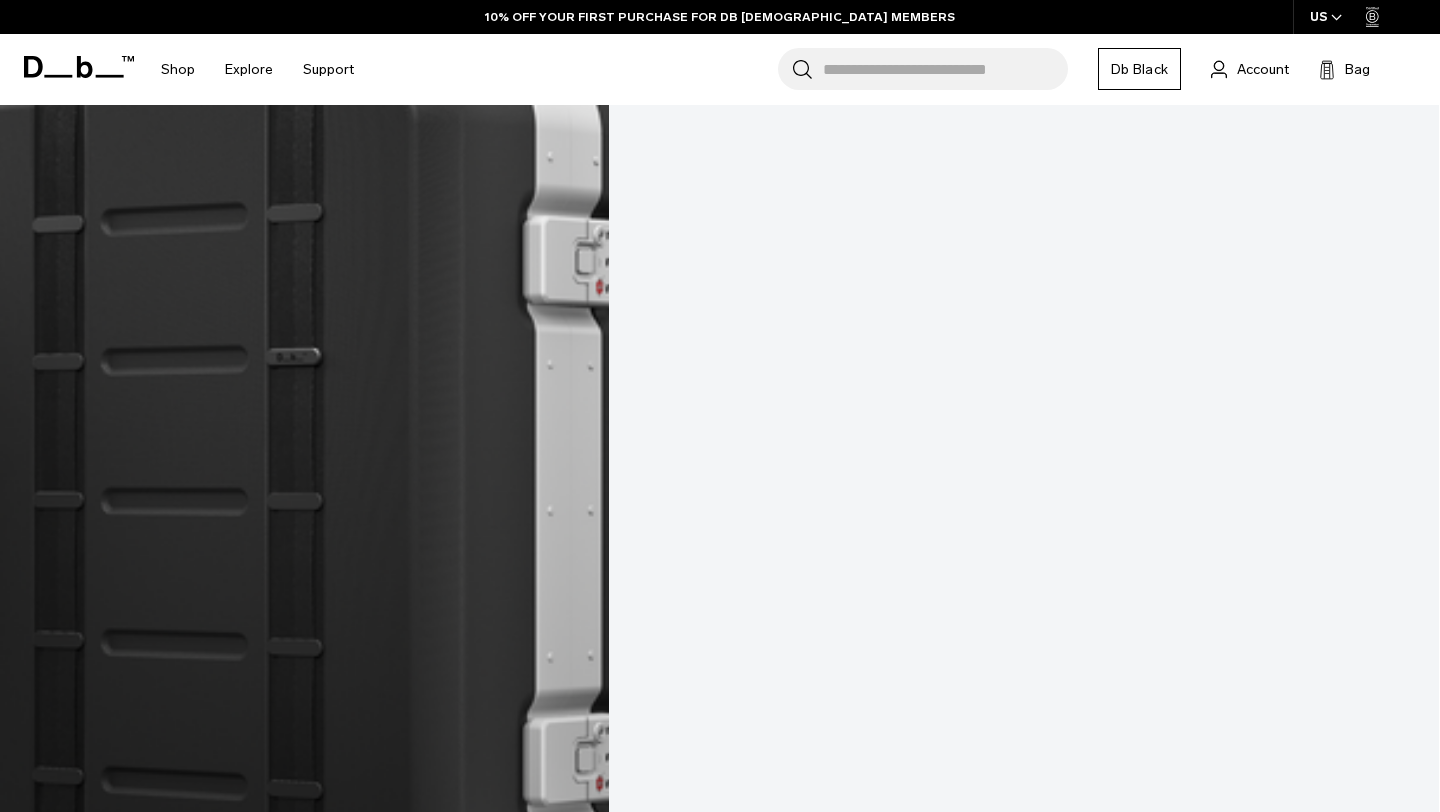 scroll, scrollTop: 2628, scrollLeft: 0, axis: vertical 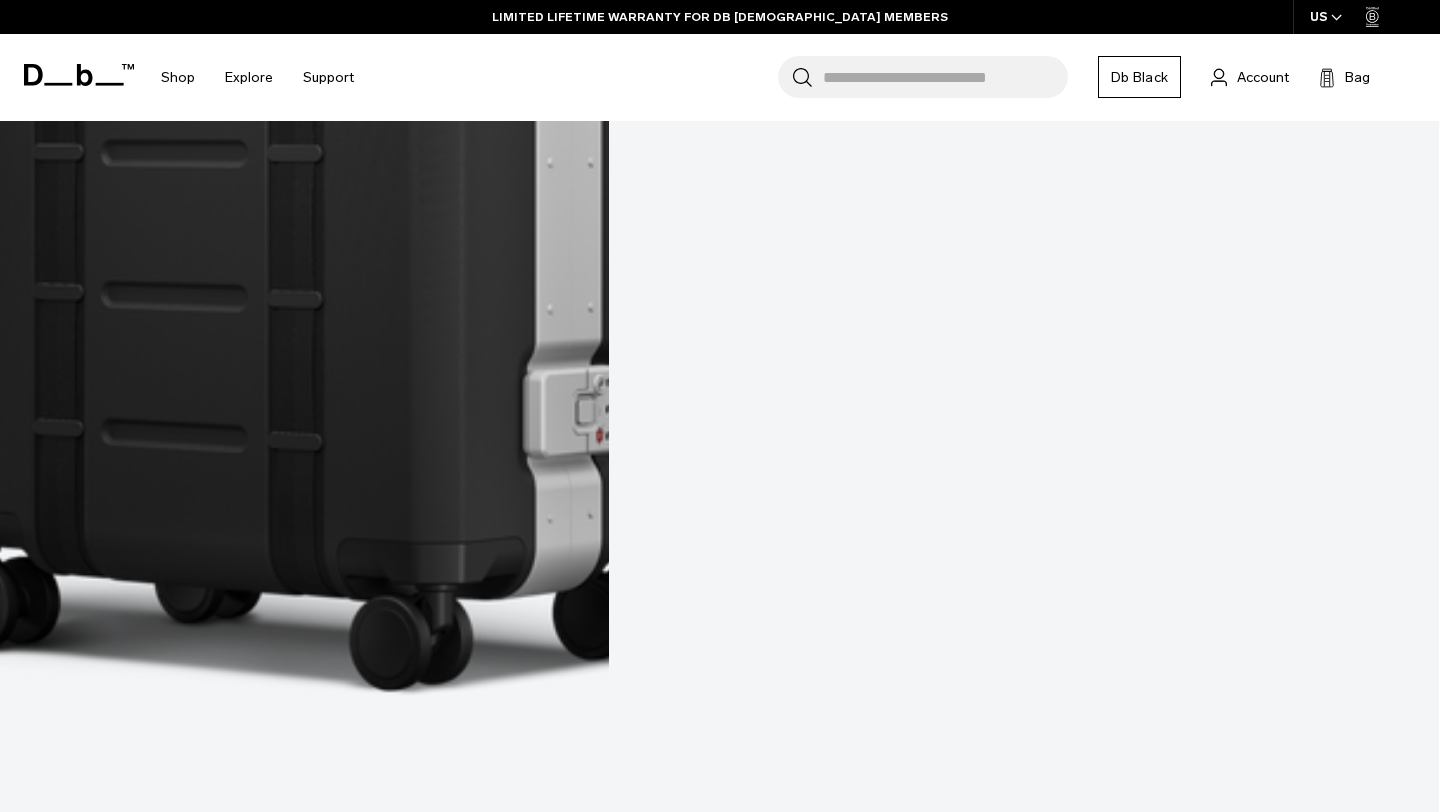 click at bounding box center (719, 24006) 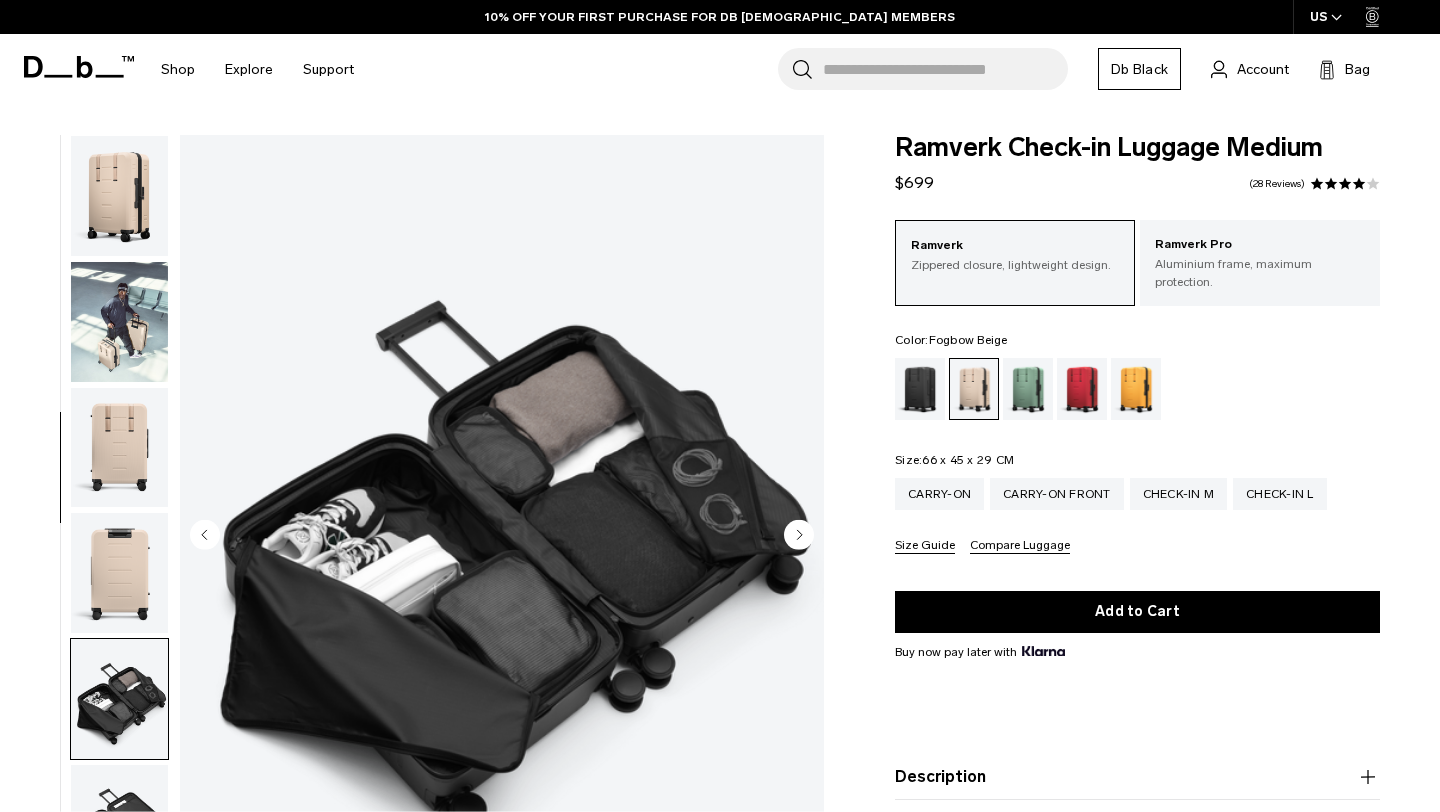 scroll, scrollTop: 0, scrollLeft: 0, axis: both 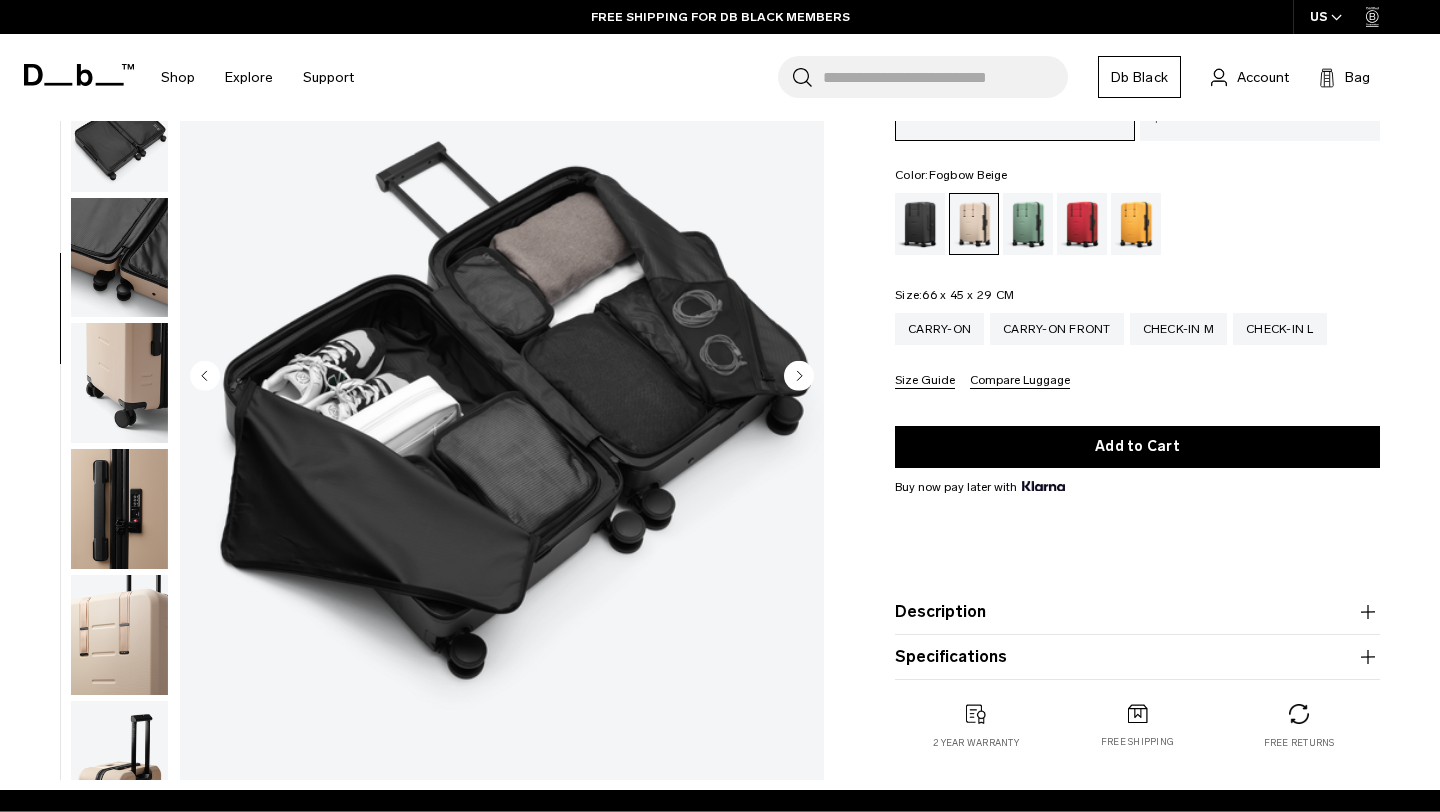 click on "Specifications" at bounding box center (1137, 657) 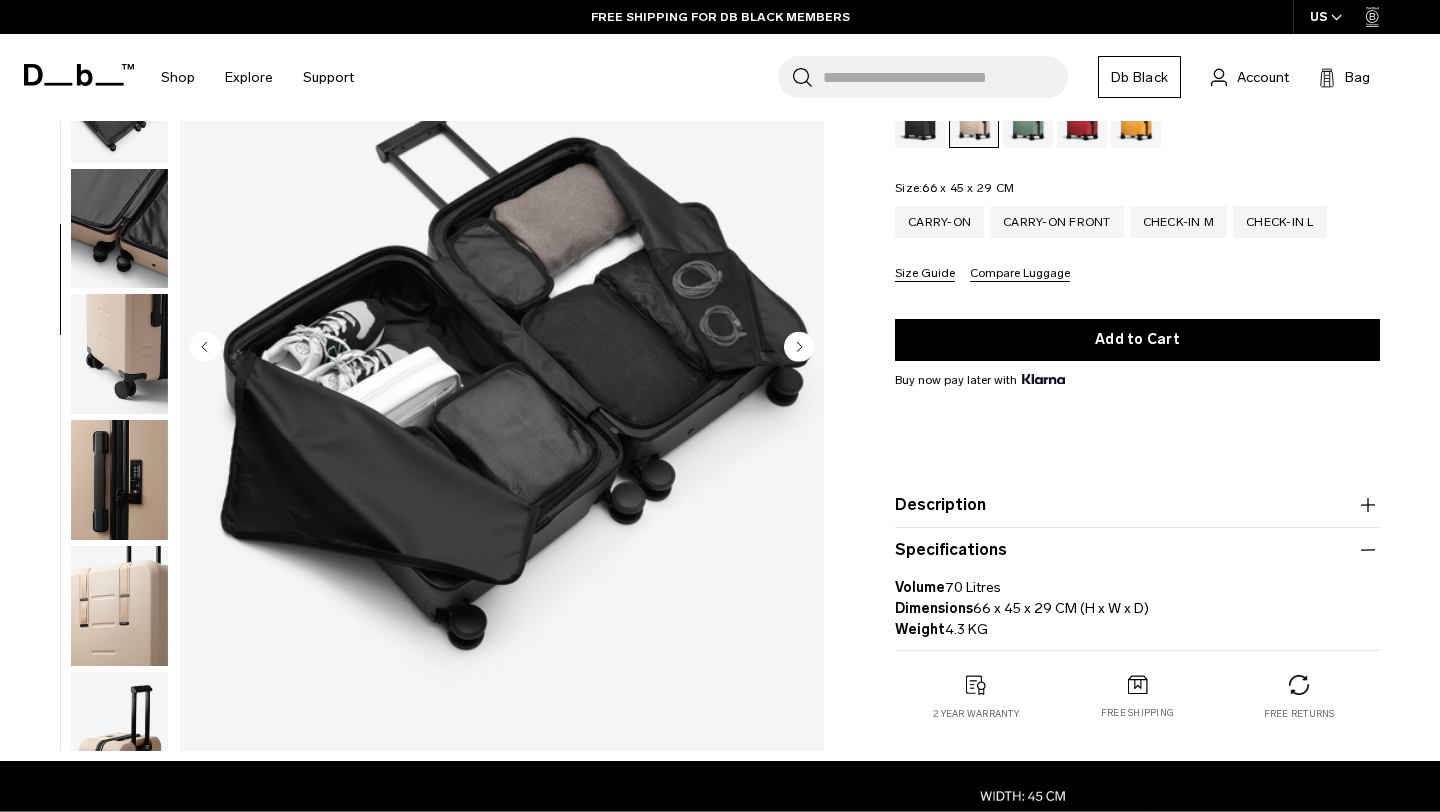 scroll, scrollTop: 324, scrollLeft: 0, axis: vertical 